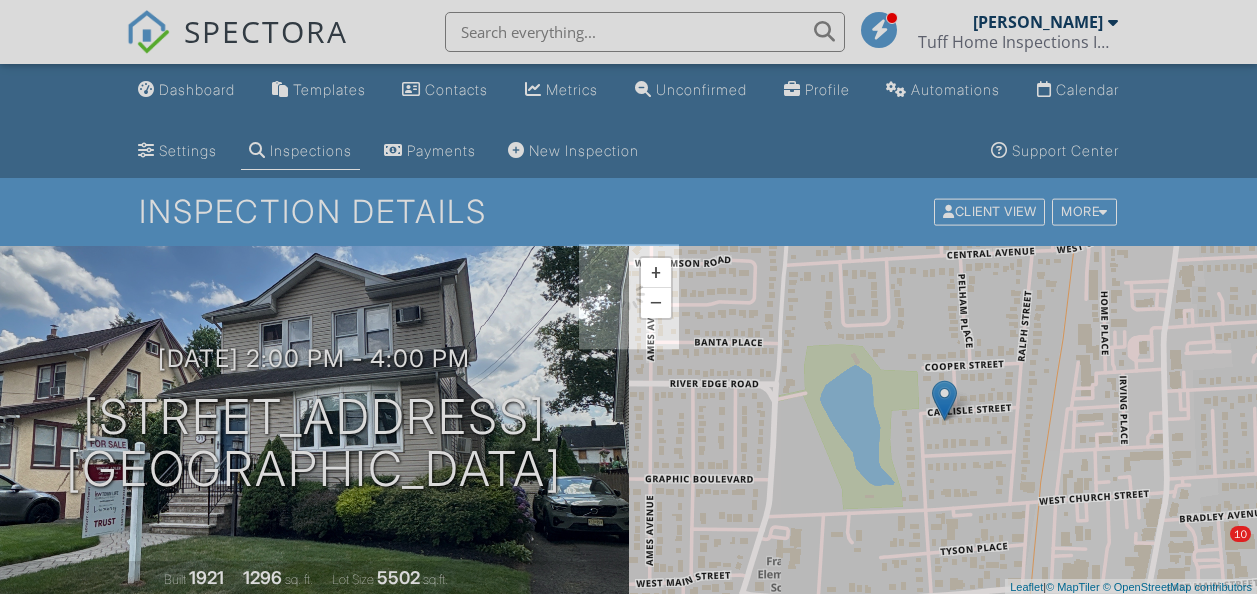 scroll, scrollTop: 0, scrollLeft: 0, axis: both 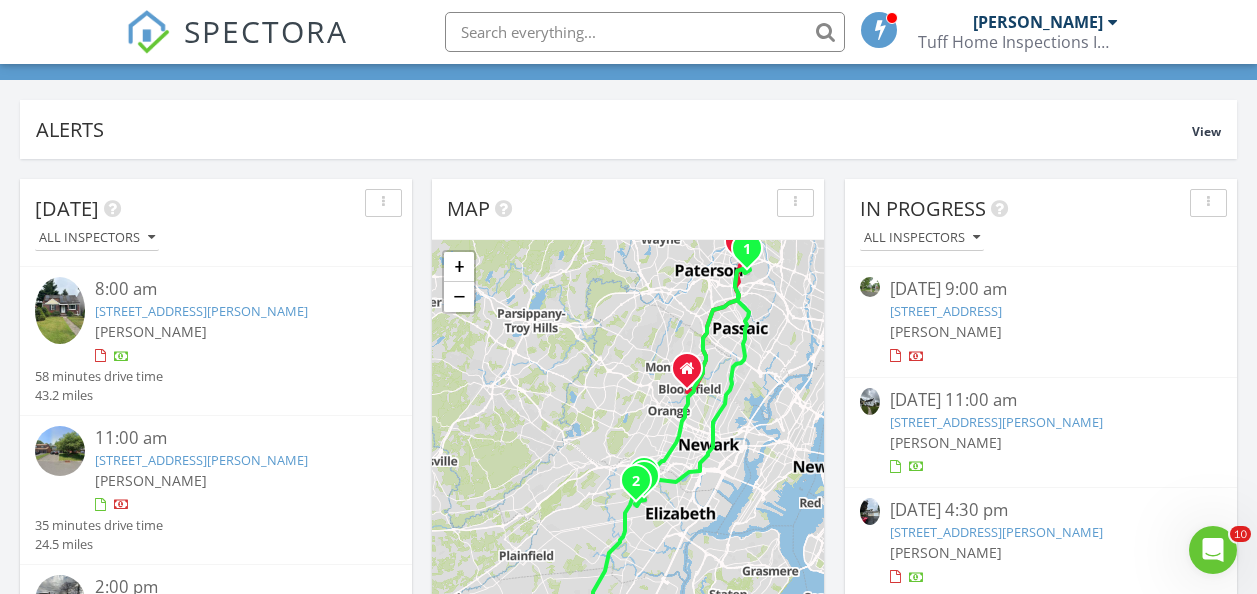 click on "51 Oakdene Ave, Teaneck, NJ 07666" at bounding box center [946, 311] 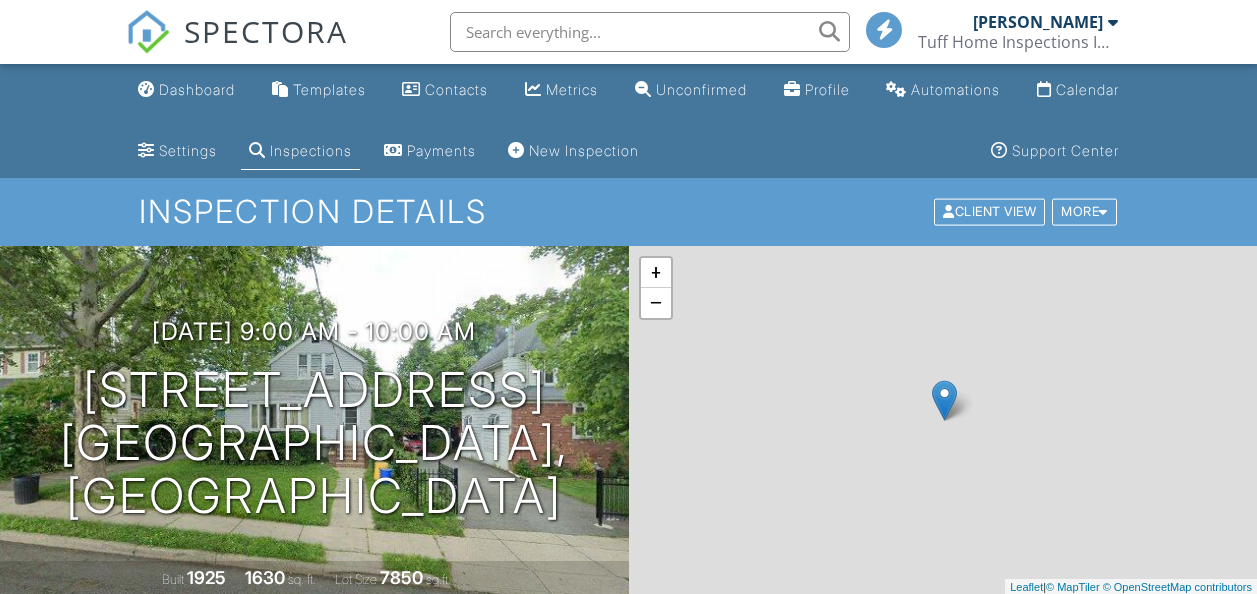 scroll, scrollTop: 0, scrollLeft: 0, axis: both 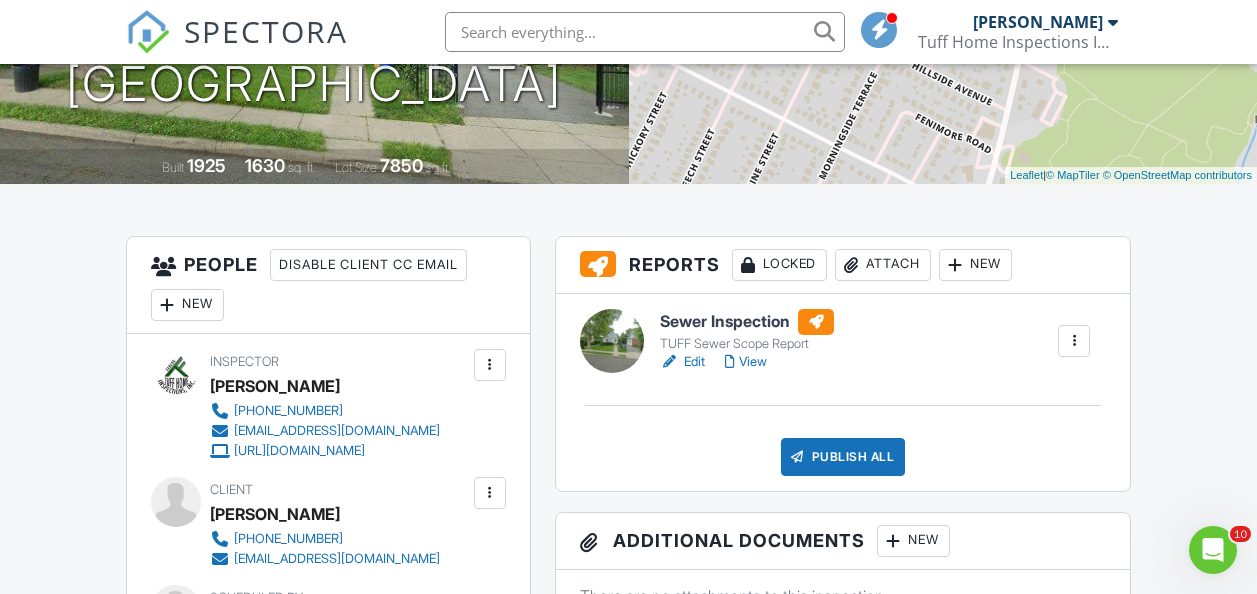click on "Sewer Inspection" at bounding box center (747, 322) 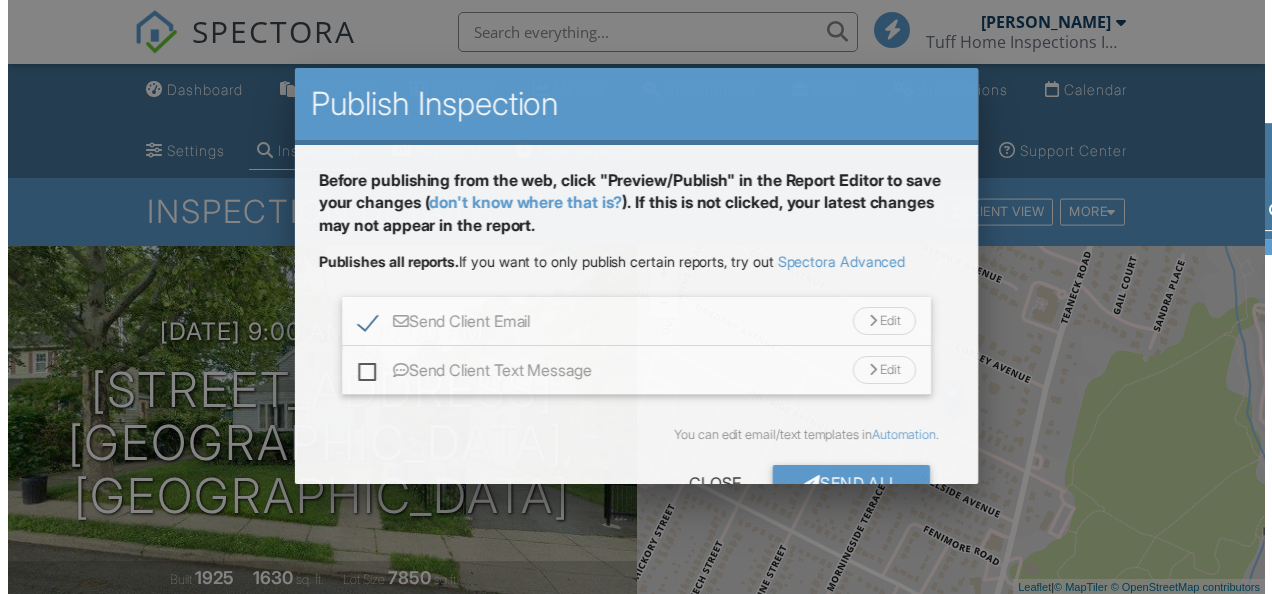 scroll, scrollTop: 525, scrollLeft: 0, axis: vertical 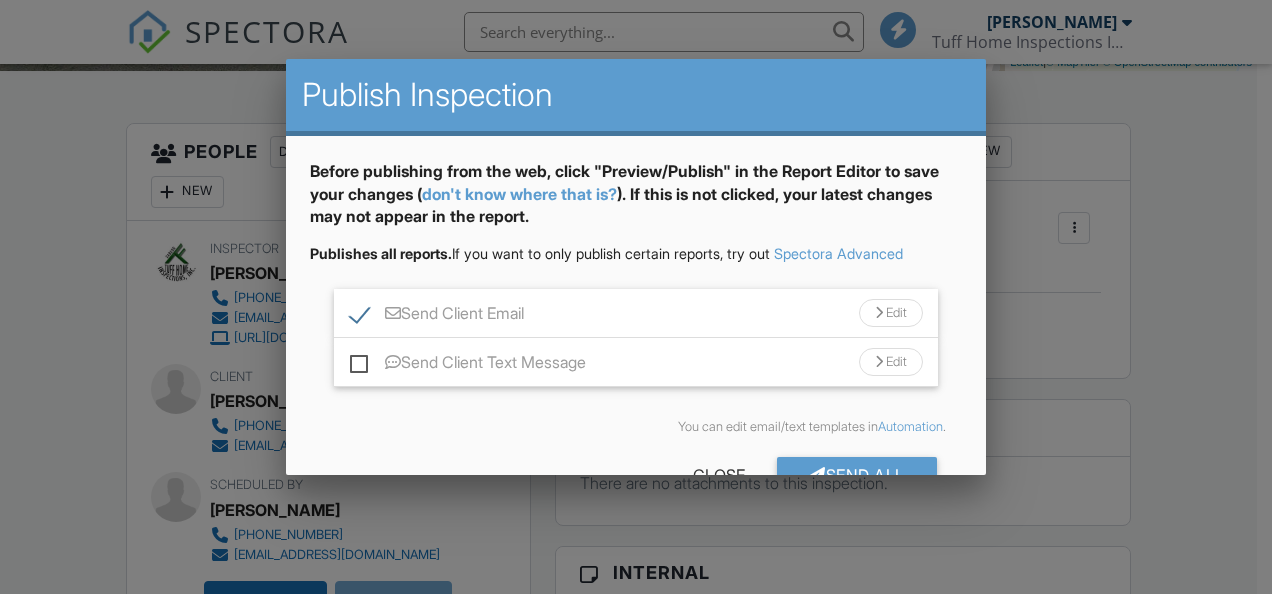 click on "Send Client Text Message" at bounding box center [468, 365] 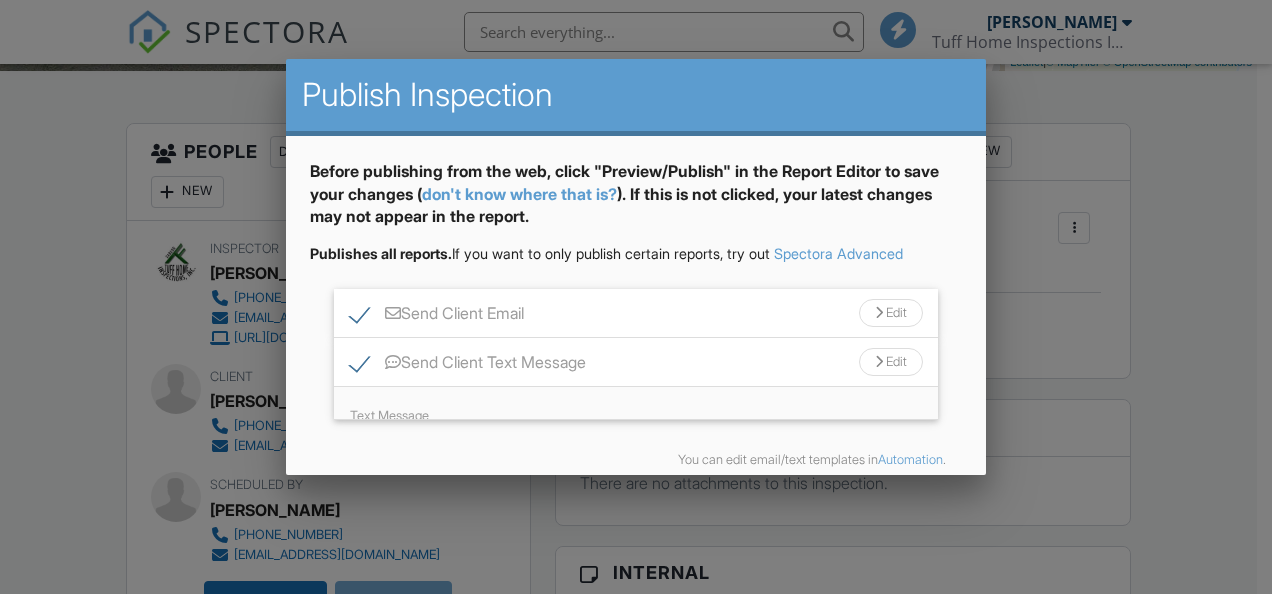 scroll, scrollTop: 55, scrollLeft: 0, axis: vertical 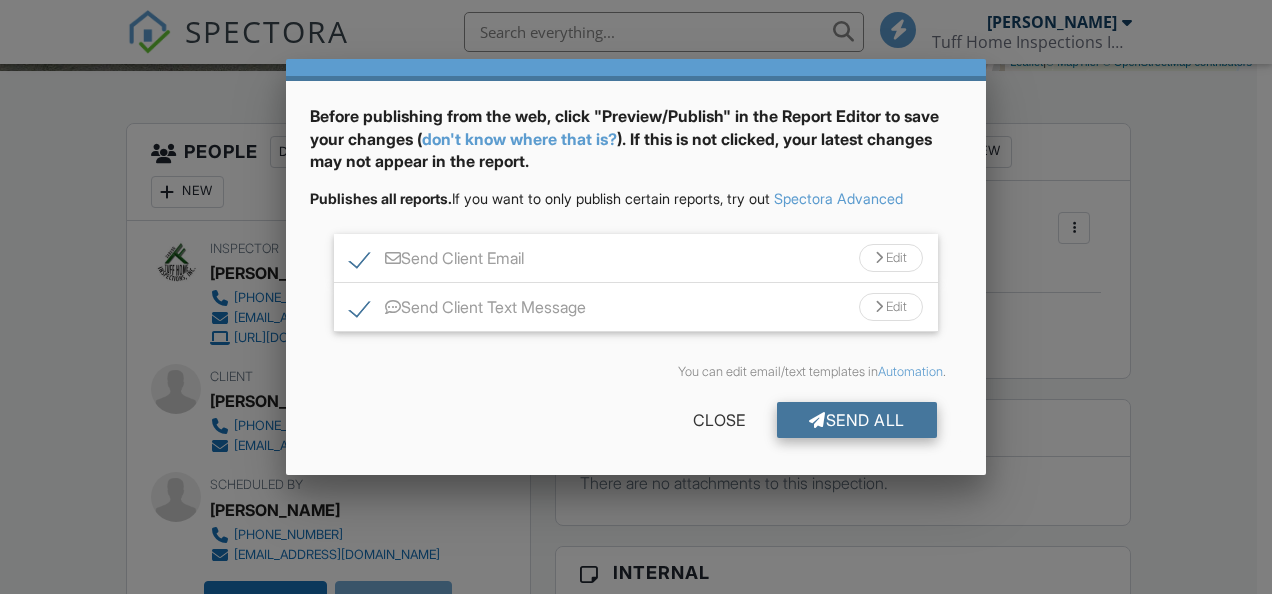 click on "Send All" at bounding box center (857, 420) 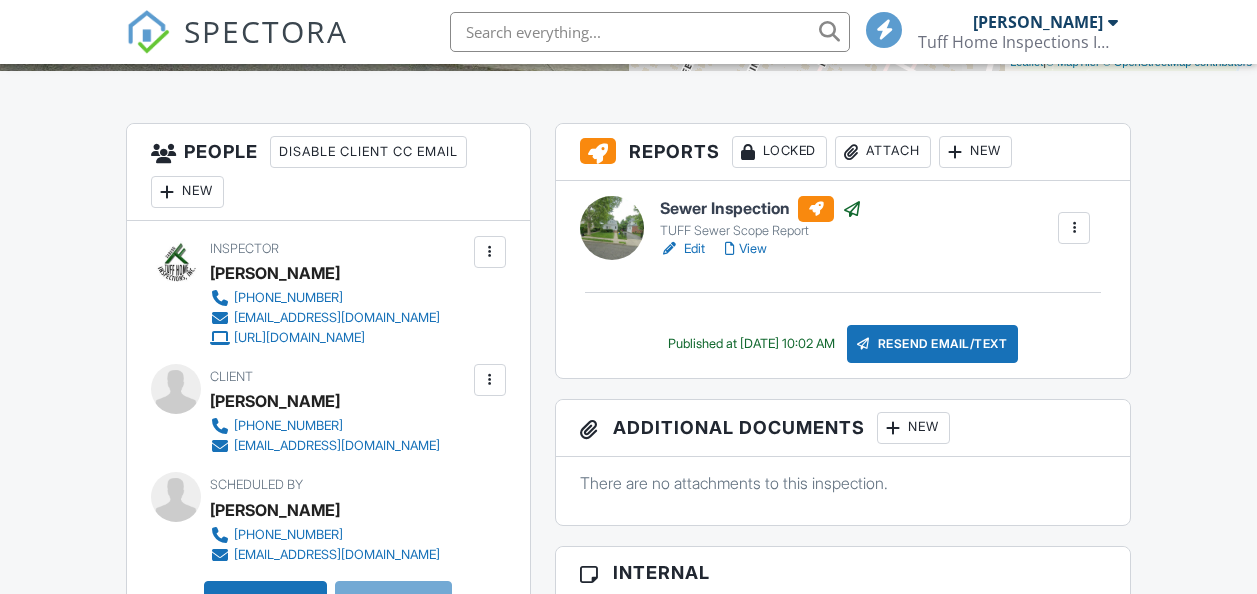 scroll, scrollTop: 525, scrollLeft: 0, axis: vertical 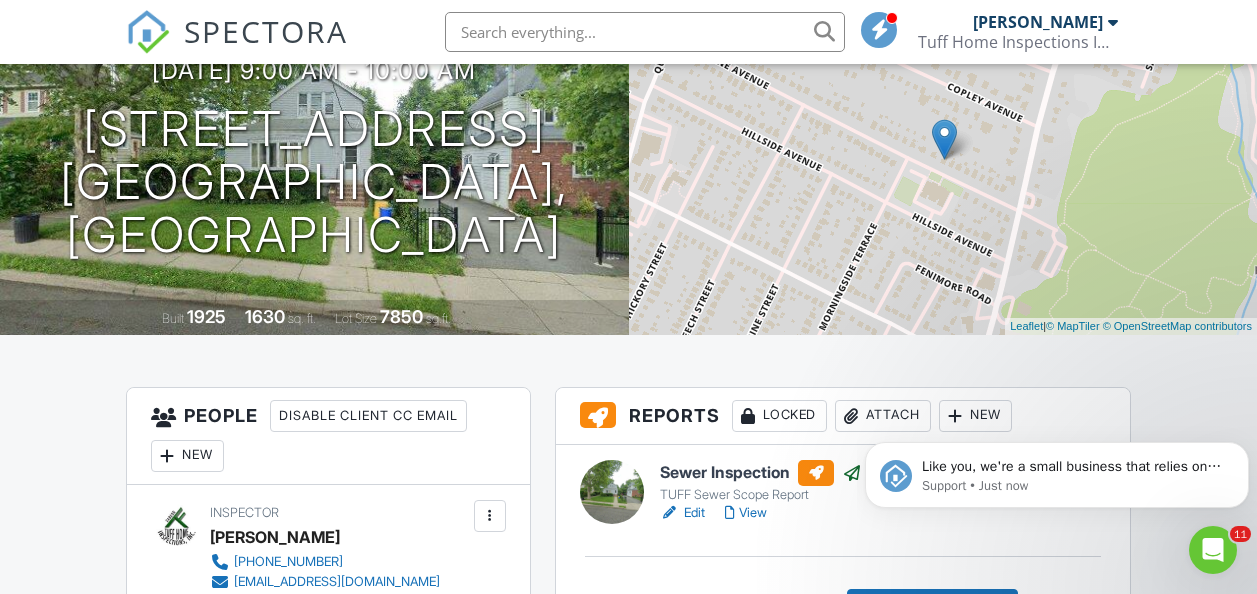 click on "Like you, we're a small business that relies on reviews to grow.  If you have a few minutes, we'd love it if you can leave us a review on Capterra:      If not, no problem - we'll ask you again later. Support • Just now" at bounding box center [1057, 383] 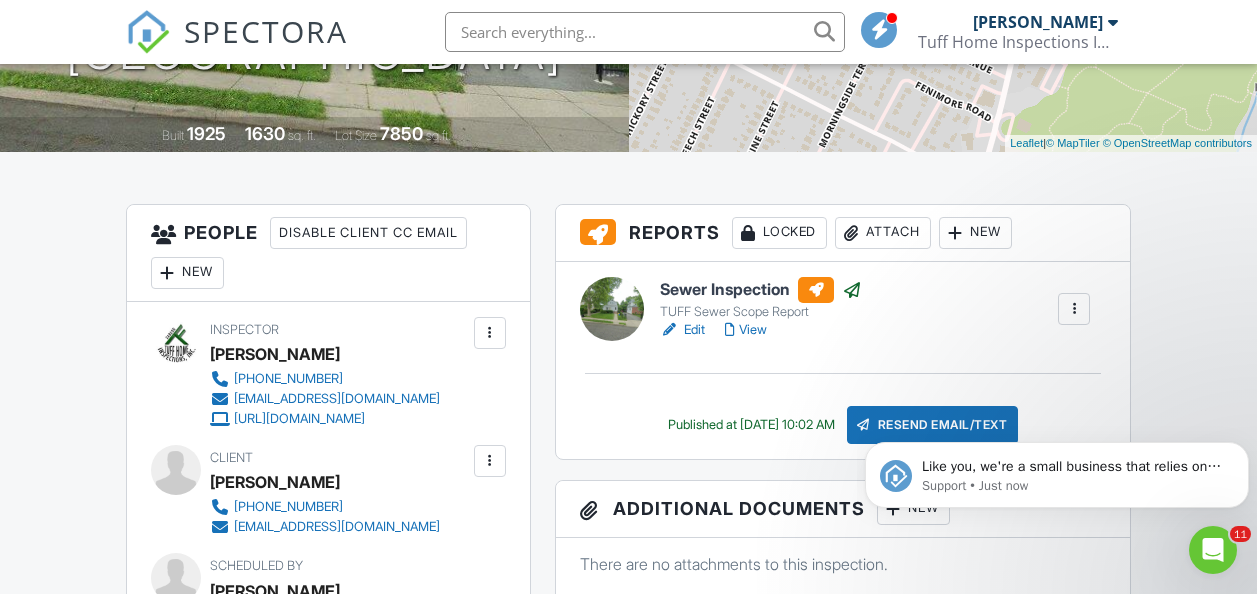 scroll, scrollTop: 0, scrollLeft: 0, axis: both 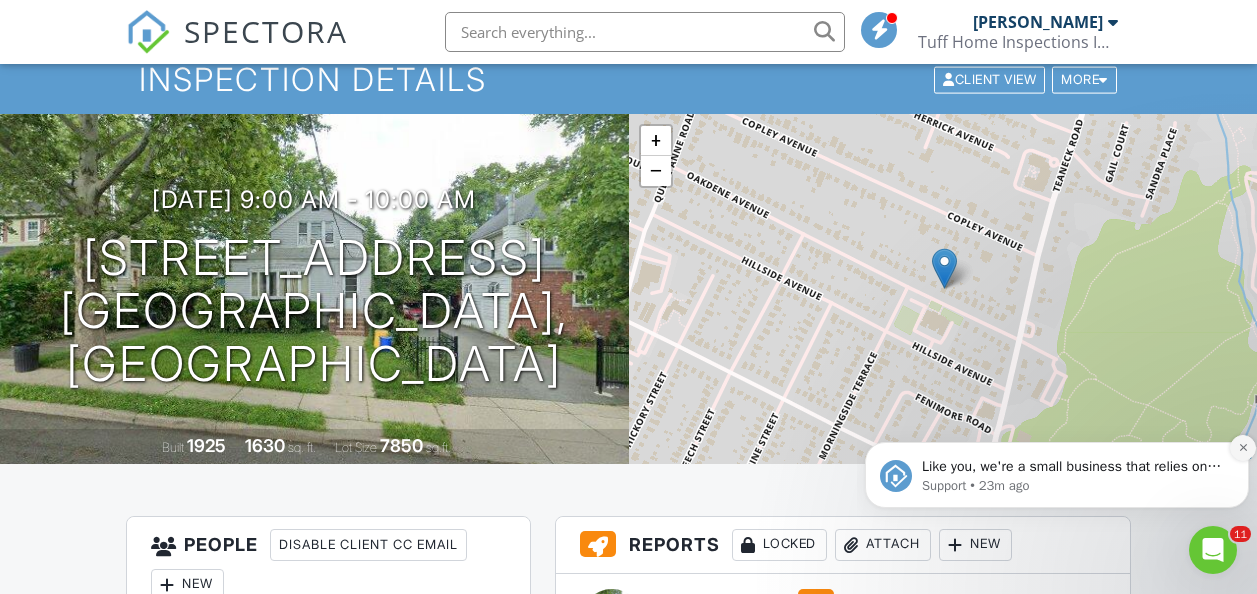 click 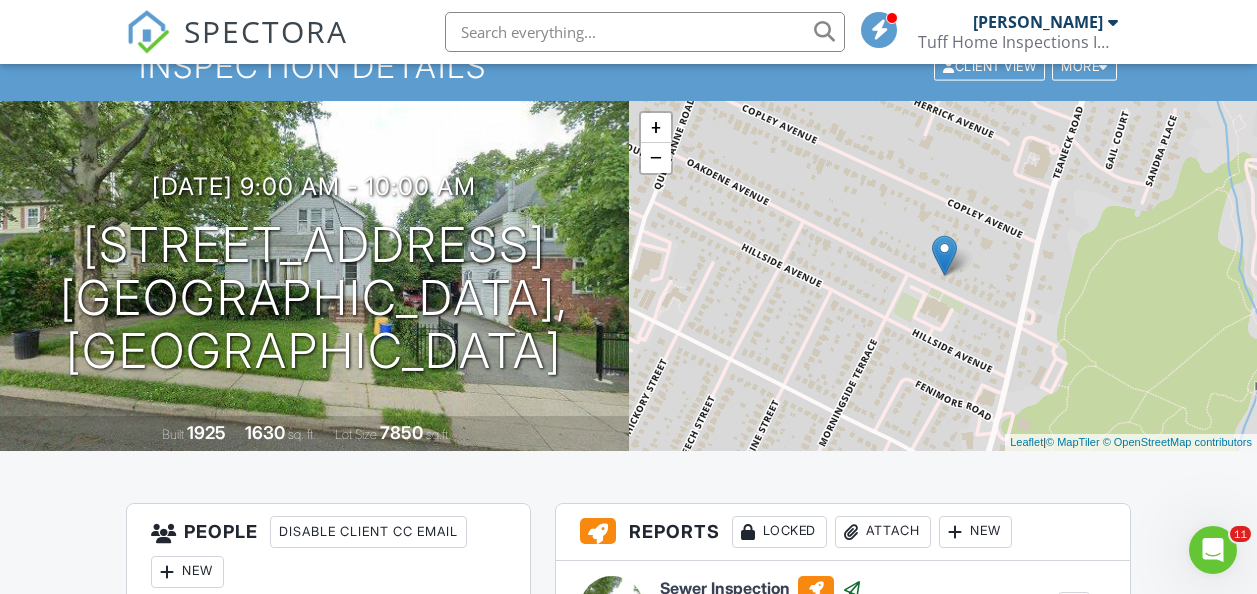 scroll, scrollTop: 0, scrollLeft: 0, axis: both 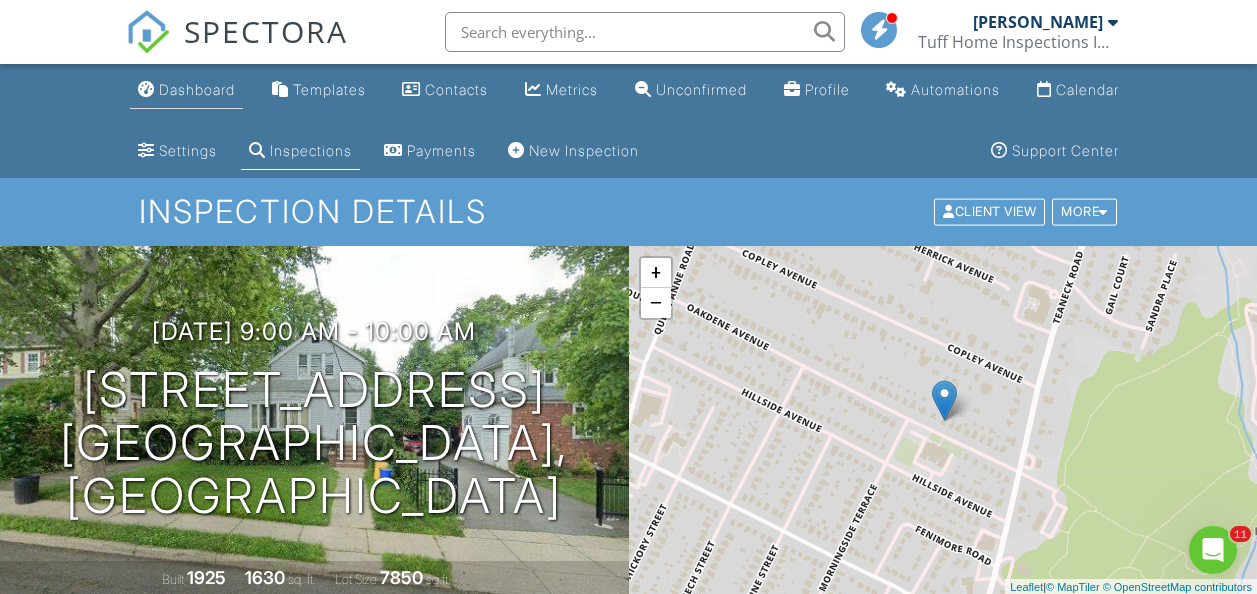 click on "Dashboard" at bounding box center [197, 89] 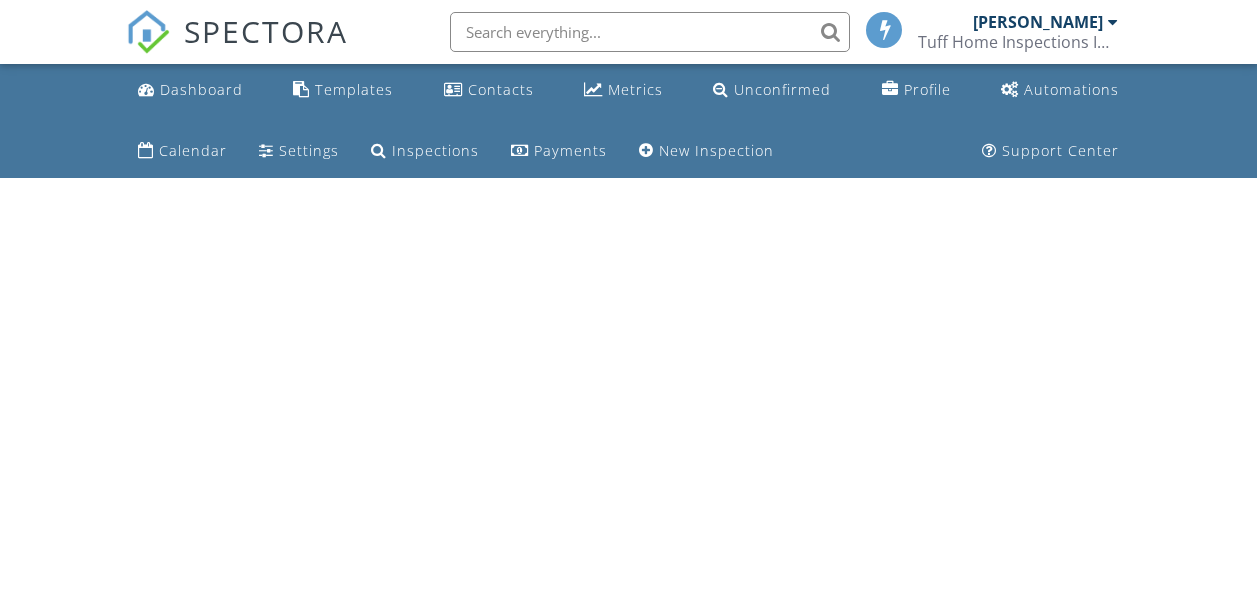 scroll, scrollTop: 0, scrollLeft: 0, axis: both 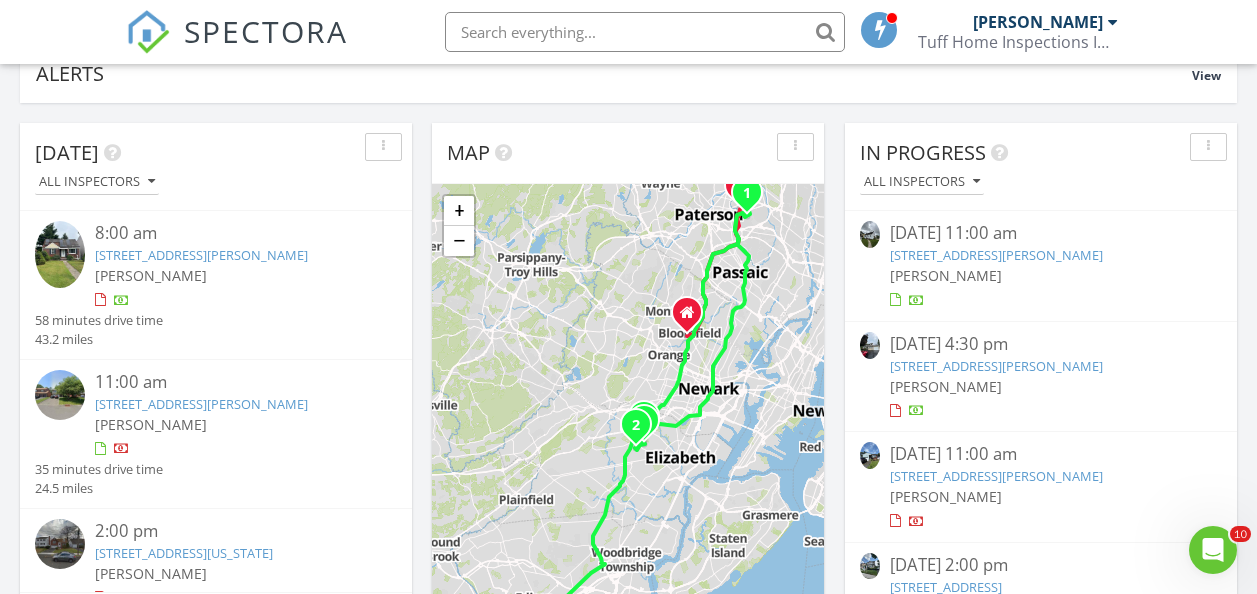 click on "41 Hazelton St, Ridgefield Park, NJ 07660" at bounding box center (996, 255) 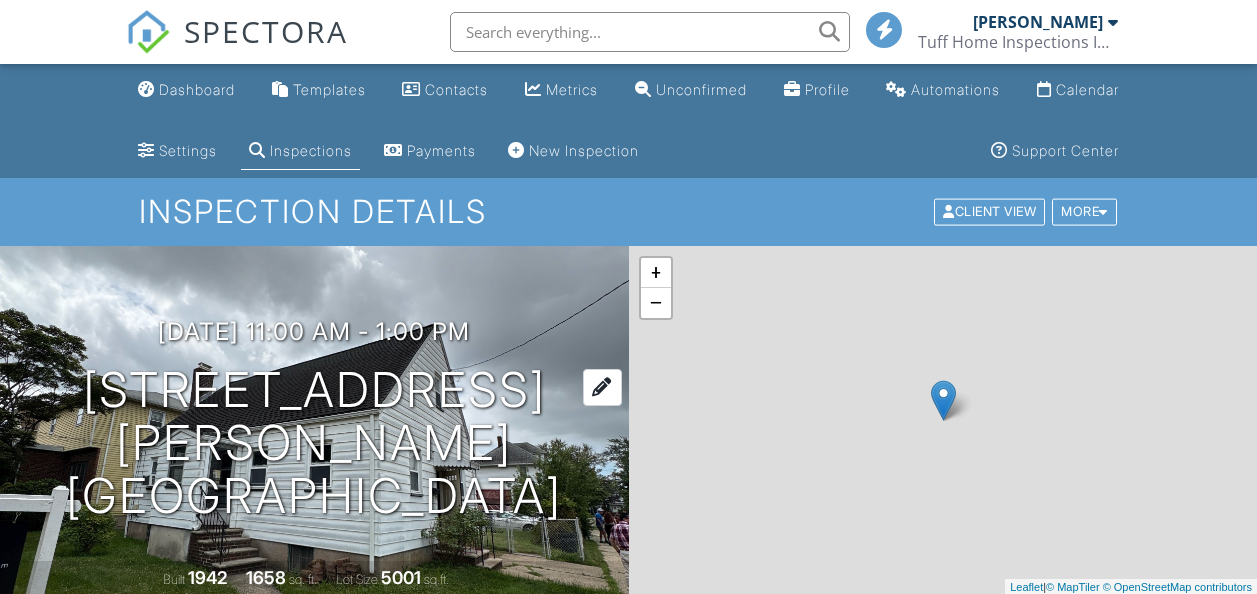 scroll, scrollTop: 0, scrollLeft: 0, axis: both 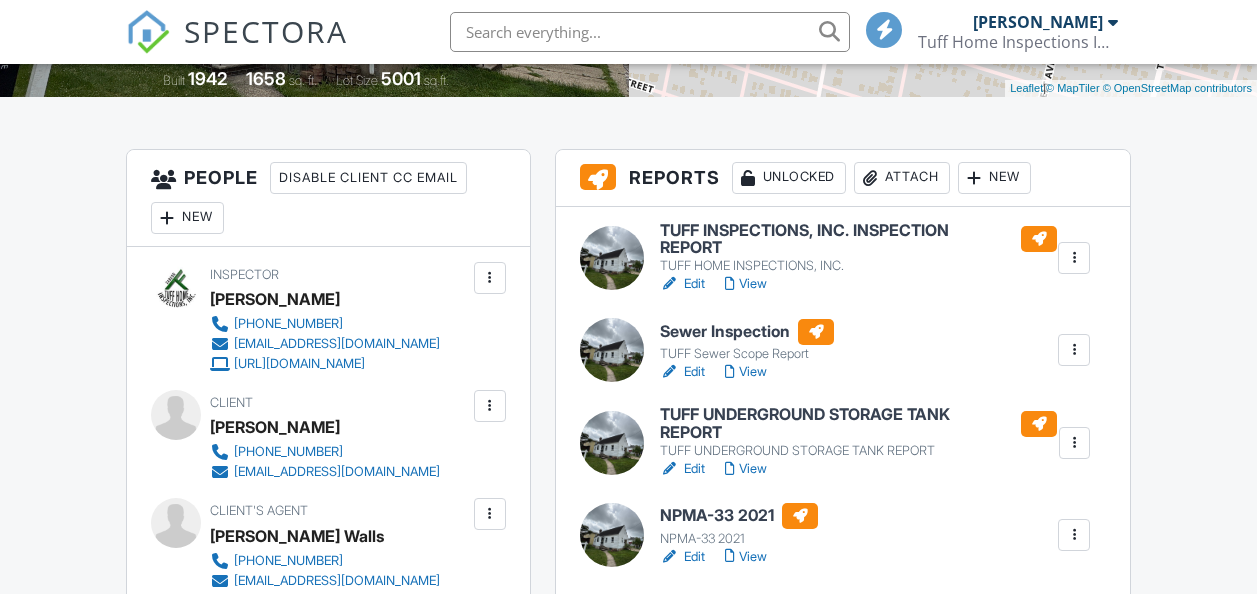click on "TUFF INSPECTIONS, INC. INSPECTION REPORT" at bounding box center [858, 239] 